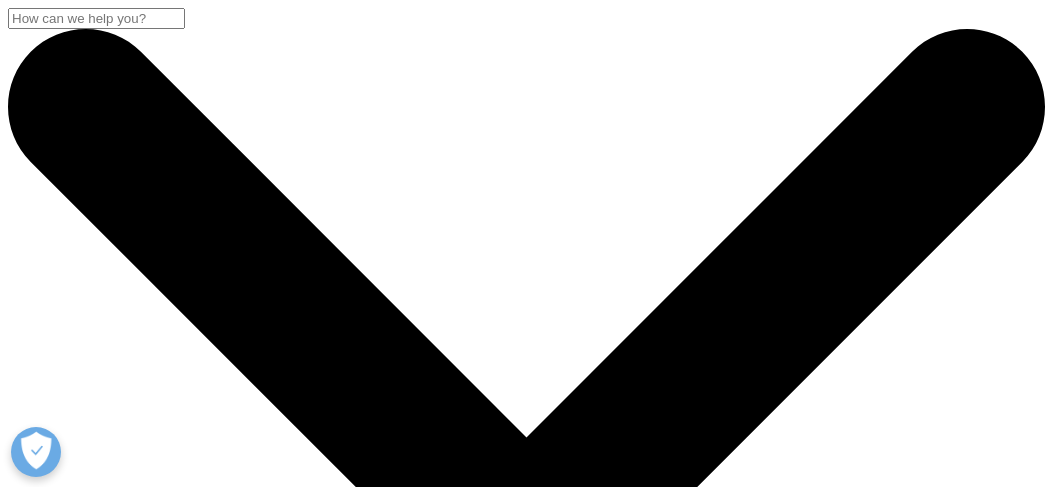 scroll, scrollTop: 1090, scrollLeft: 0, axis: vertical 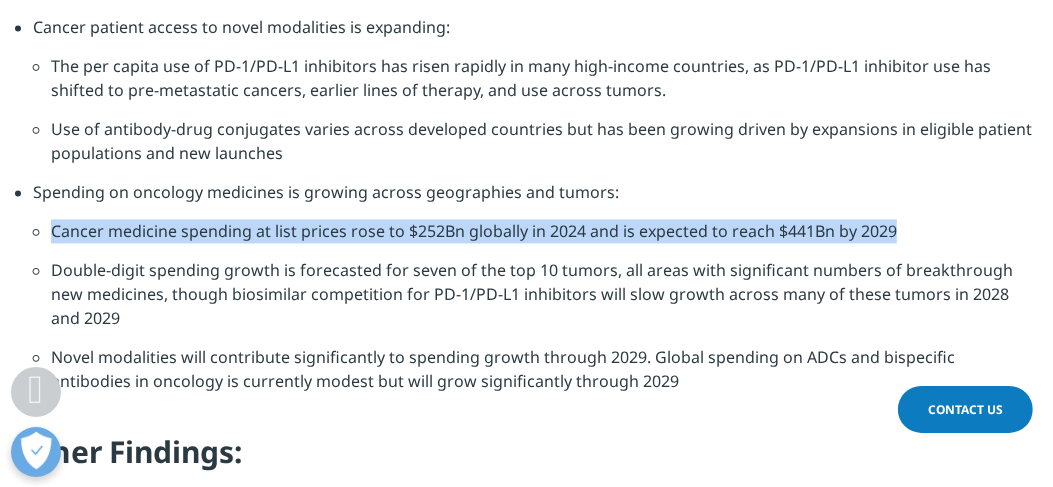 drag, startPoint x: 908, startPoint y: 205, endPoint x: 43, endPoint y: 218, distance: 865.09766 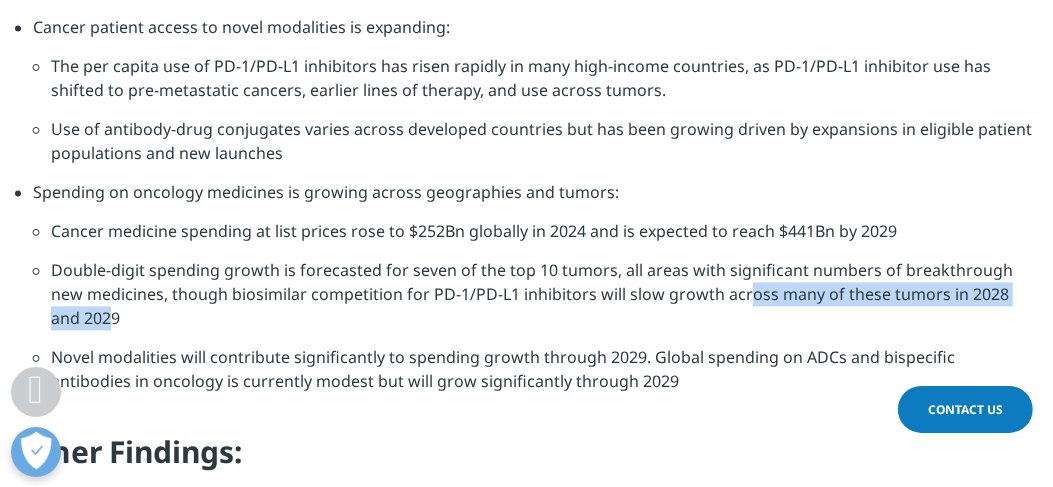 drag, startPoint x: 1030, startPoint y: 268, endPoint x: 705, endPoint y: 260, distance: 325.09845 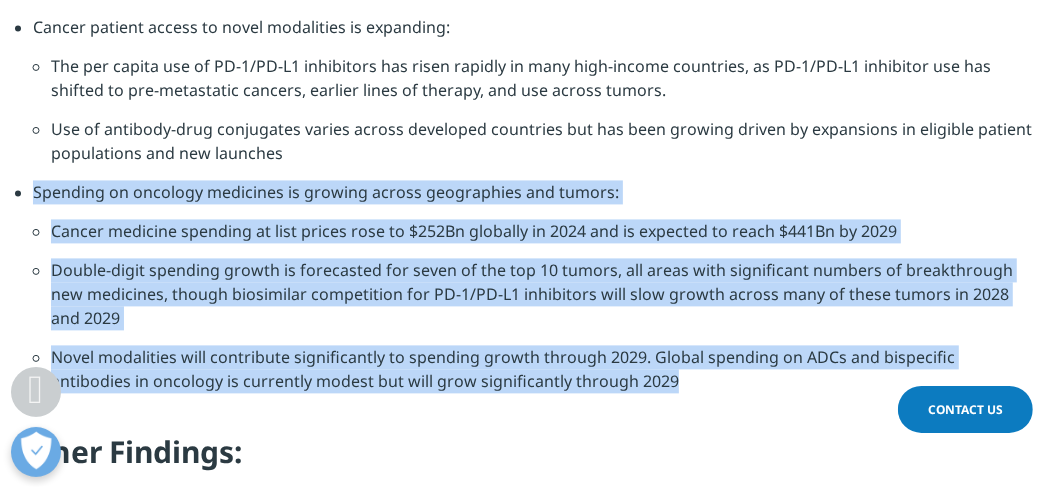 drag, startPoint x: 705, startPoint y: 260, endPoint x: 34, endPoint y: 166, distance: 677.5522 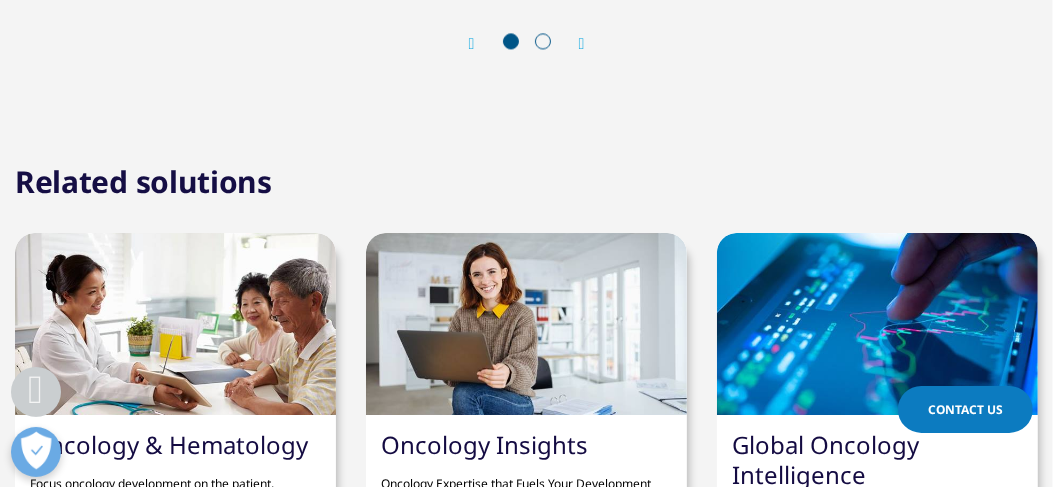 scroll, scrollTop: 7556, scrollLeft: 0, axis: vertical 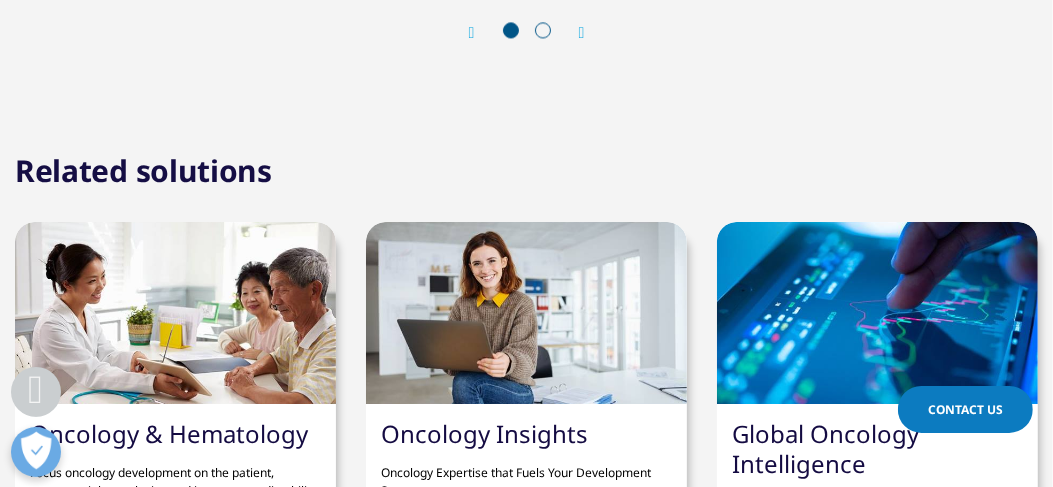 click at bounding box center [582, 33] 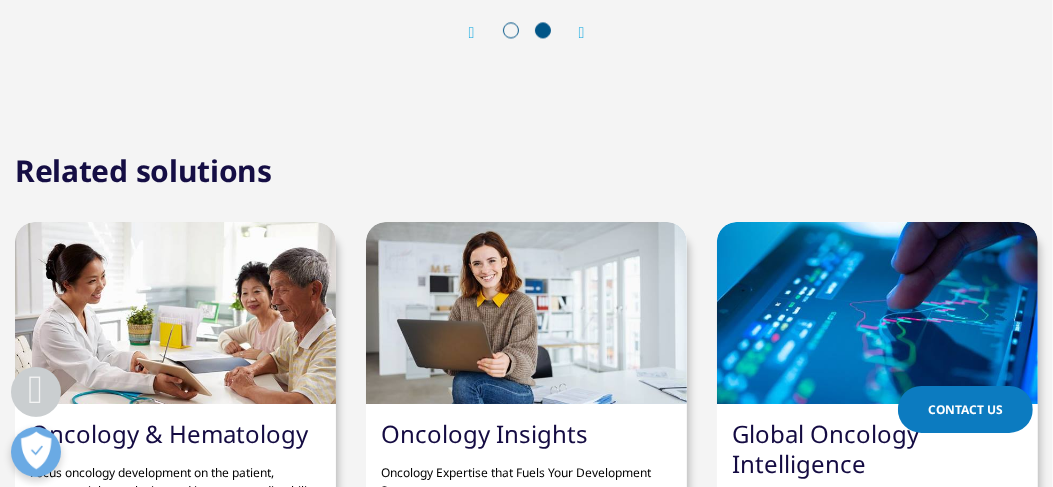 click at bounding box center (582, 33) 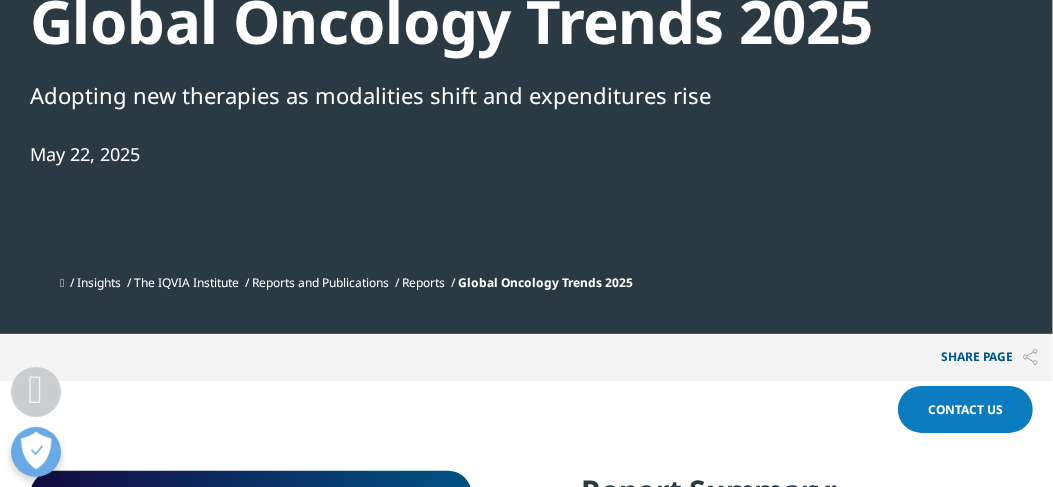 scroll, scrollTop: 771, scrollLeft: 0, axis: vertical 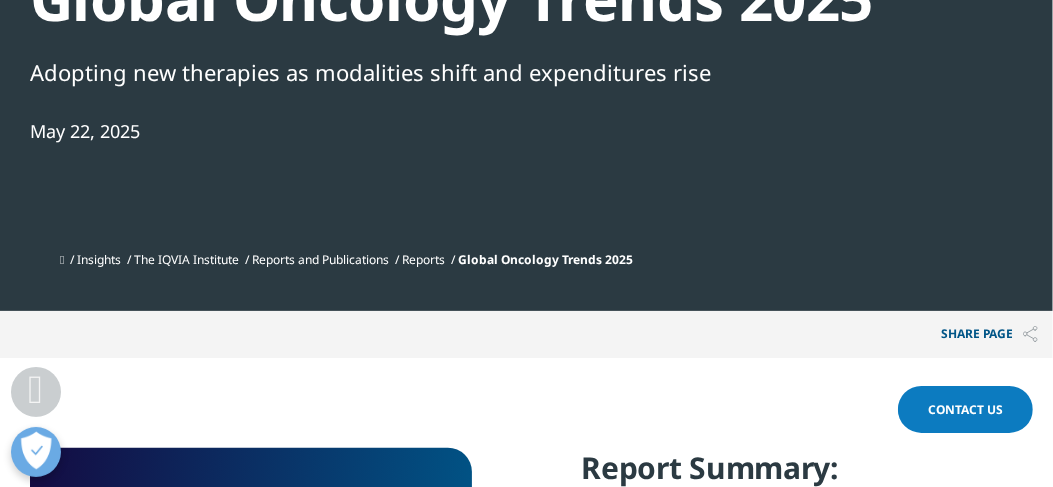 click on "Reports" at bounding box center [423, 259] 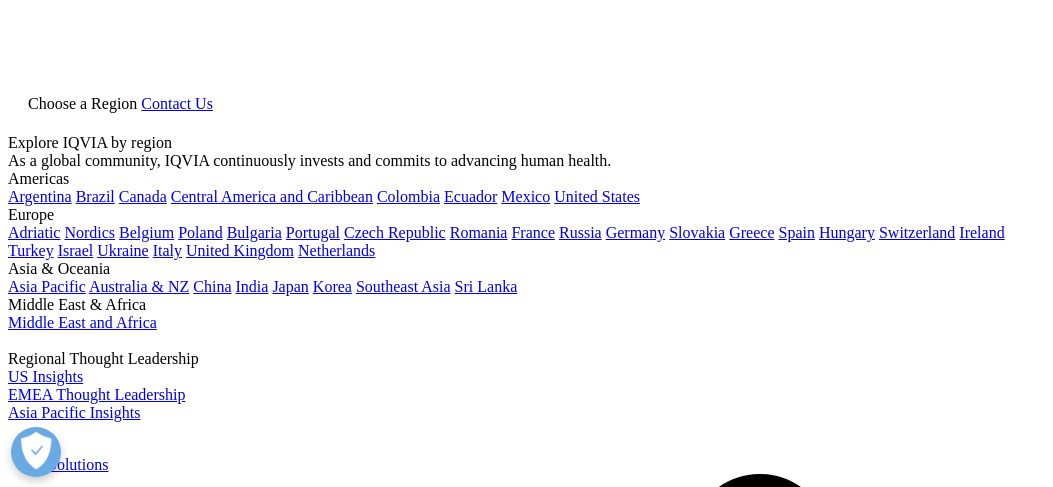 scroll, scrollTop: 0, scrollLeft: 0, axis: both 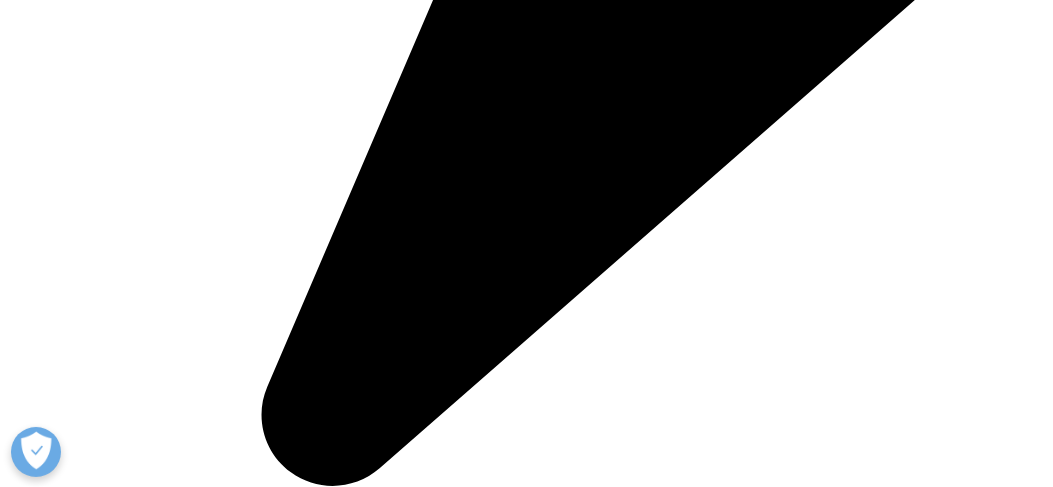 click on "The Global Use of Medicines Outlook Through 2029" at bounding box center (771, 23658) 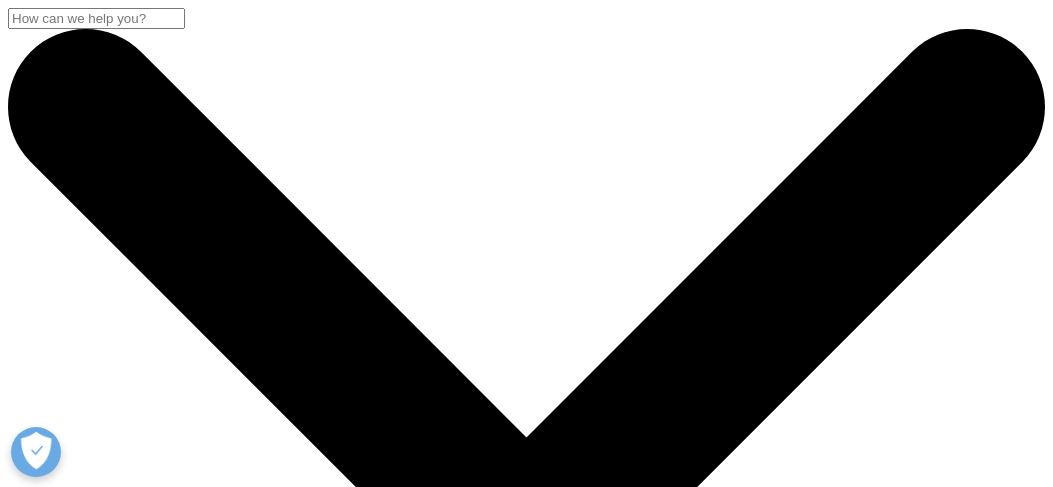 scroll, scrollTop: 0, scrollLeft: 0, axis: both 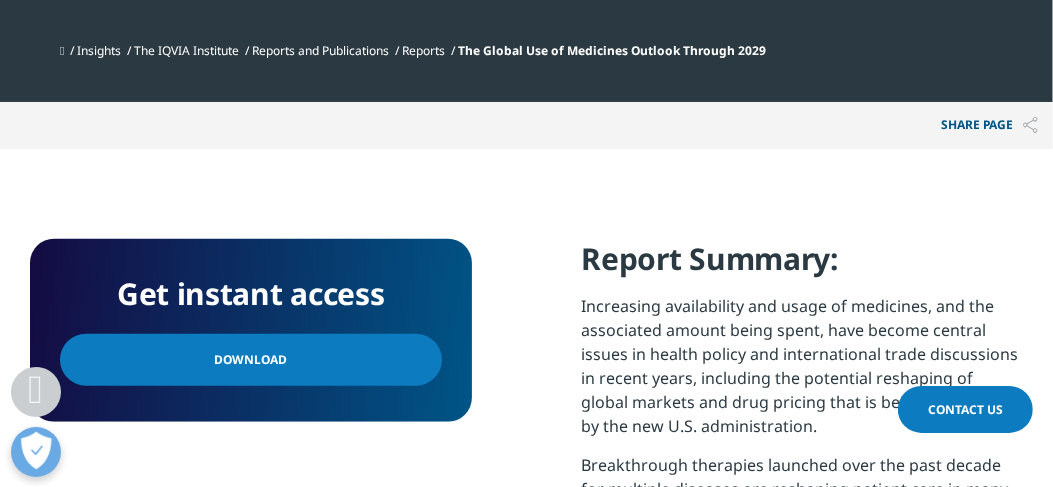 click on "Download" at bounding box center [250, 360] 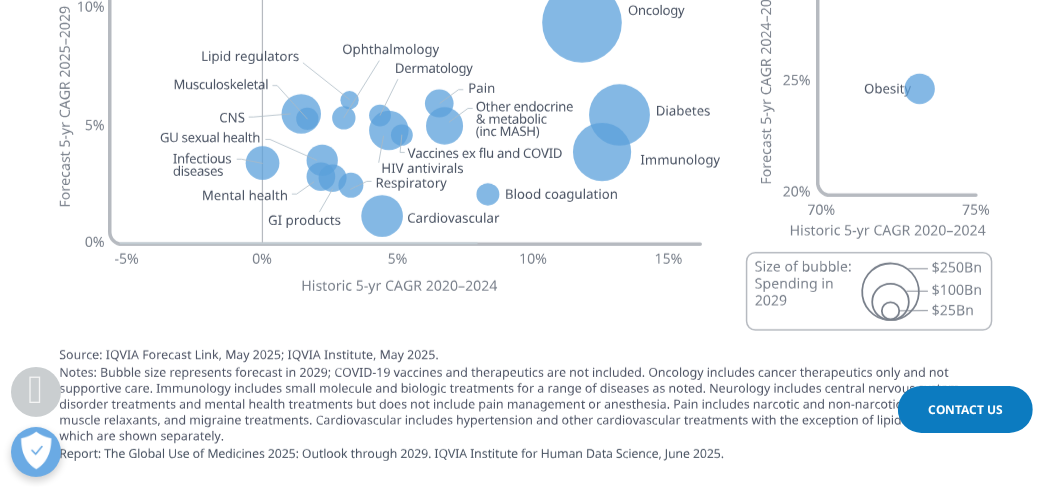 scroll, scrollTop: 0, scrollLeft: 0, axis: both 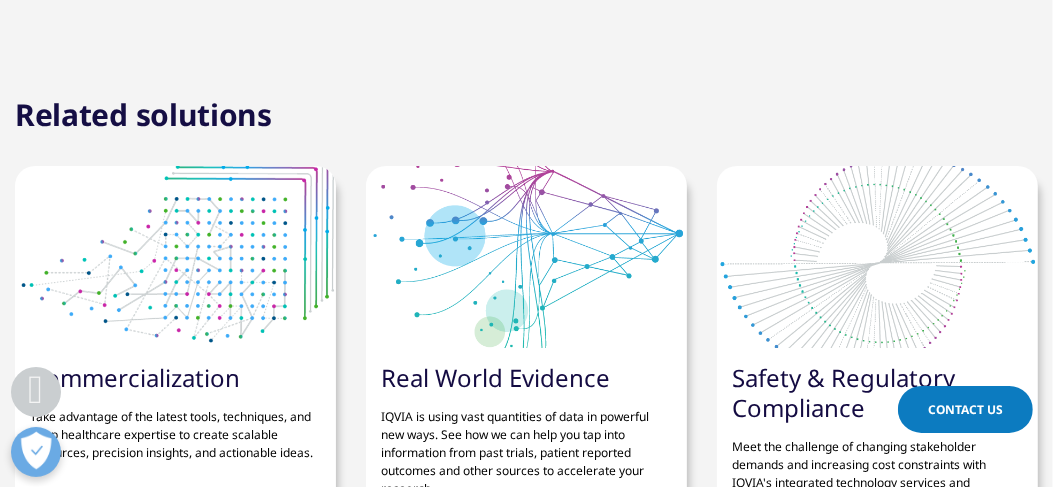 click at bounding box center (582, -24) 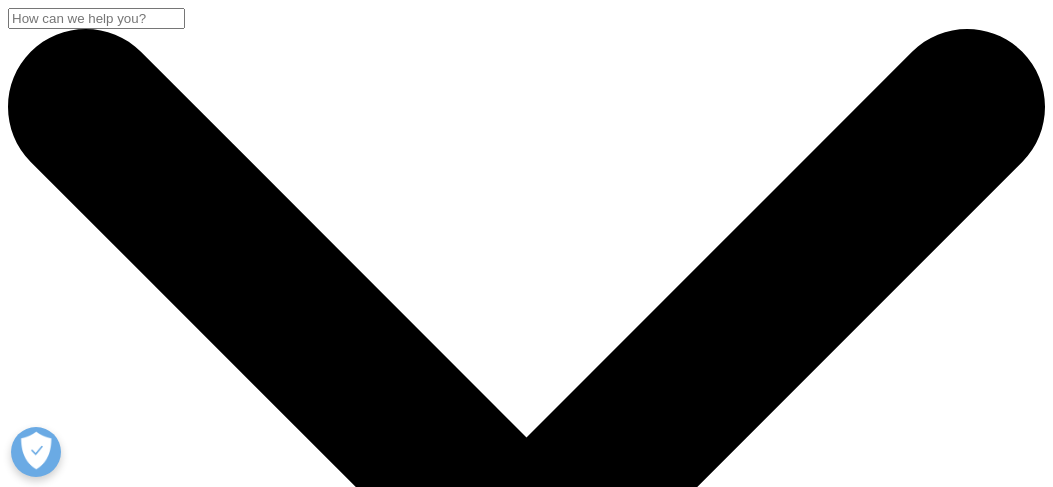 scroll, scrollTop: 0, scrollLeft: 0, axis: both 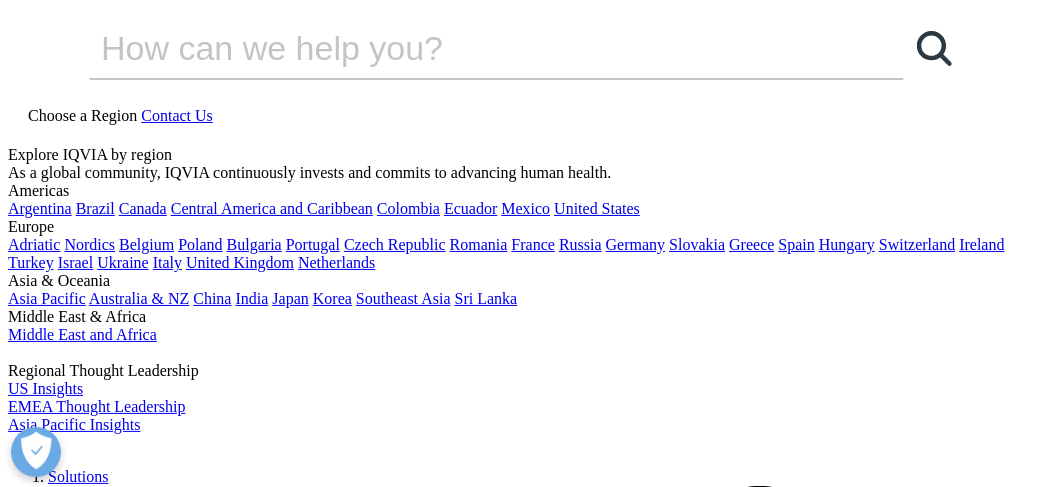 drag, startPoint x: 0, startPoint y: 0, endPoint x: 914, endPoint y: 154, distance: 926.88293 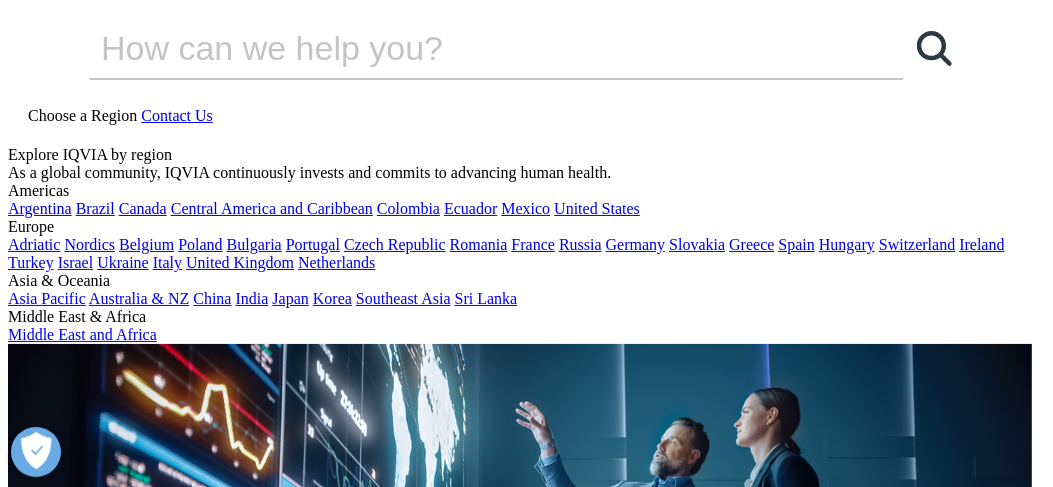 click on "Institute Report
Digital Health Trends 2024
Implications for Research and Patient Care
[MONTH] [DAY], [YEAR]
Insights
The IQVIA Institute
Reports and Publications
Reports" at bounding box center (526, 27868) 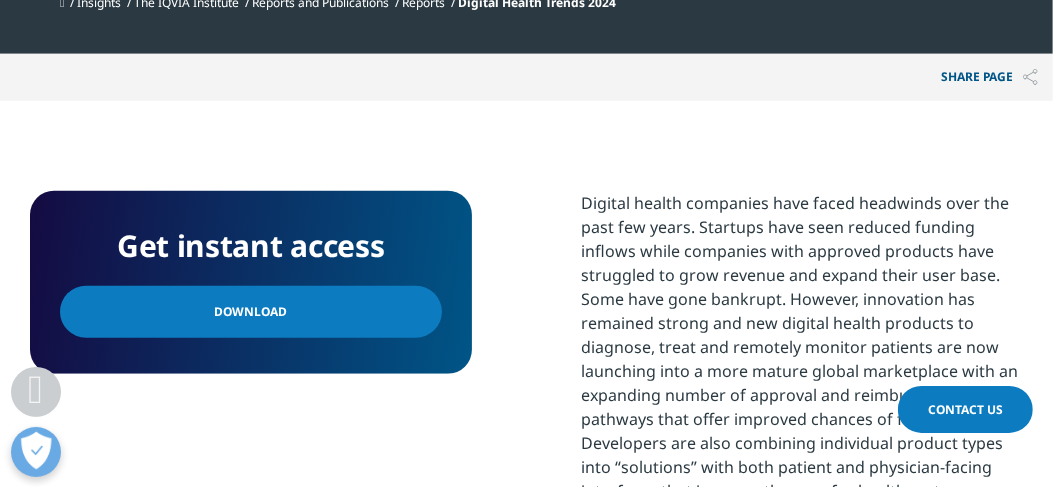 scroll, scrollTop: 1057, scrollLeft: 0, axis: vertical 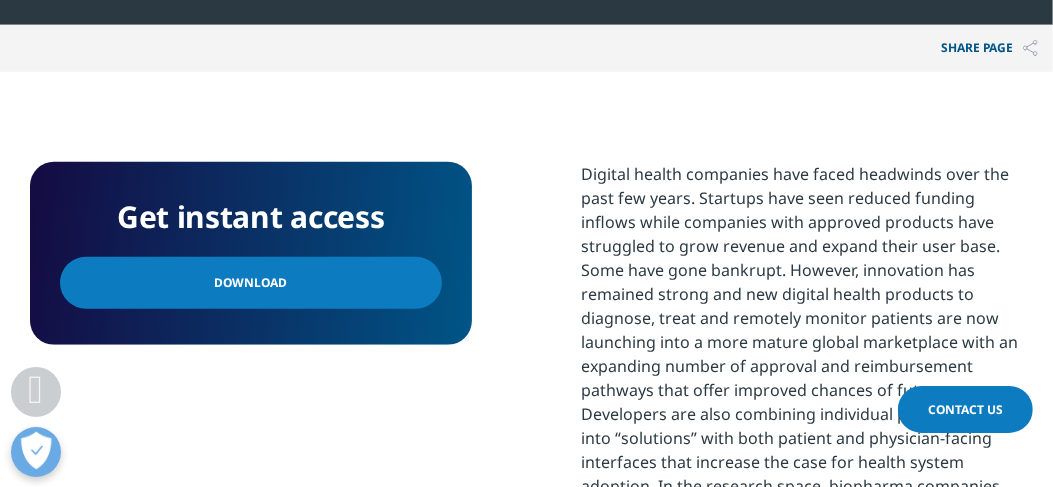 click on "Download" at bounding box center (250, 283) 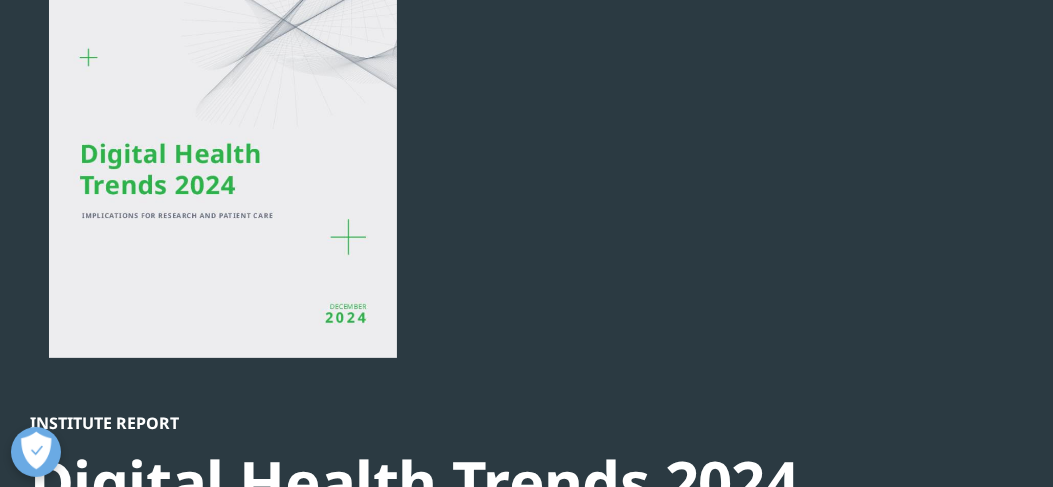 scroll, scrollTop: 0, scrollLeft: 0, axis: both 